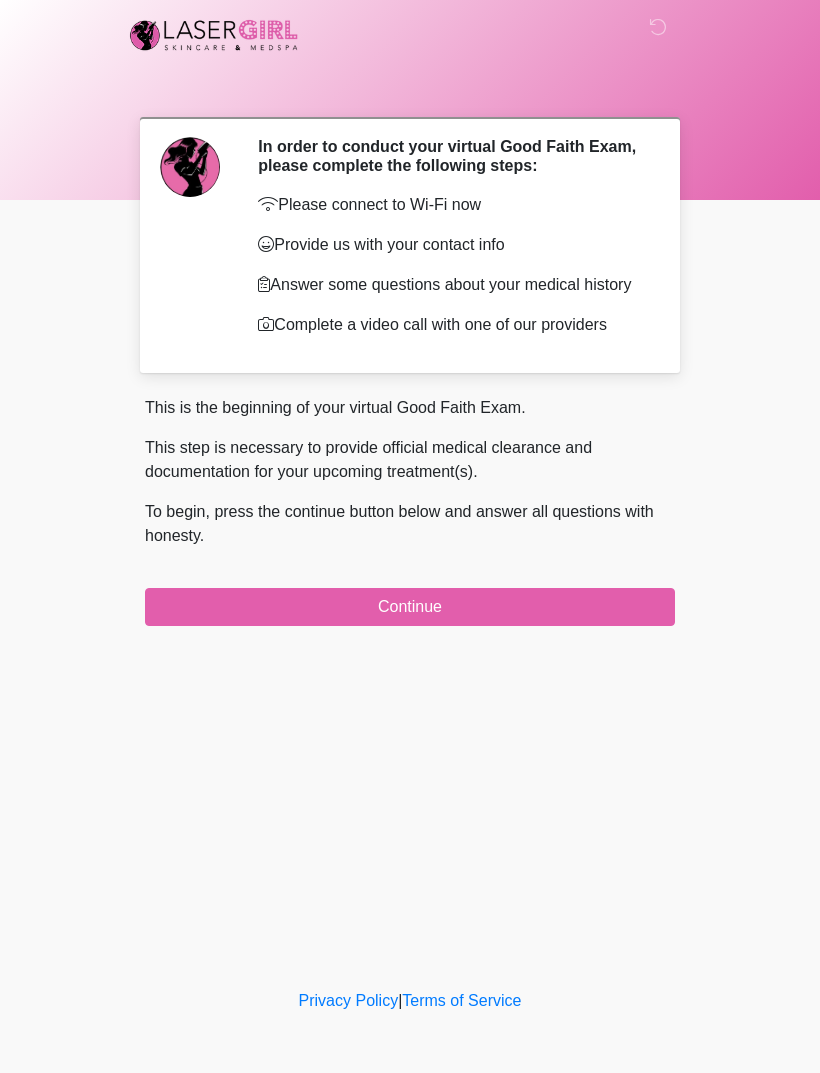 scroll, scrollTop: 0, scrollLeft: 0, axis: both 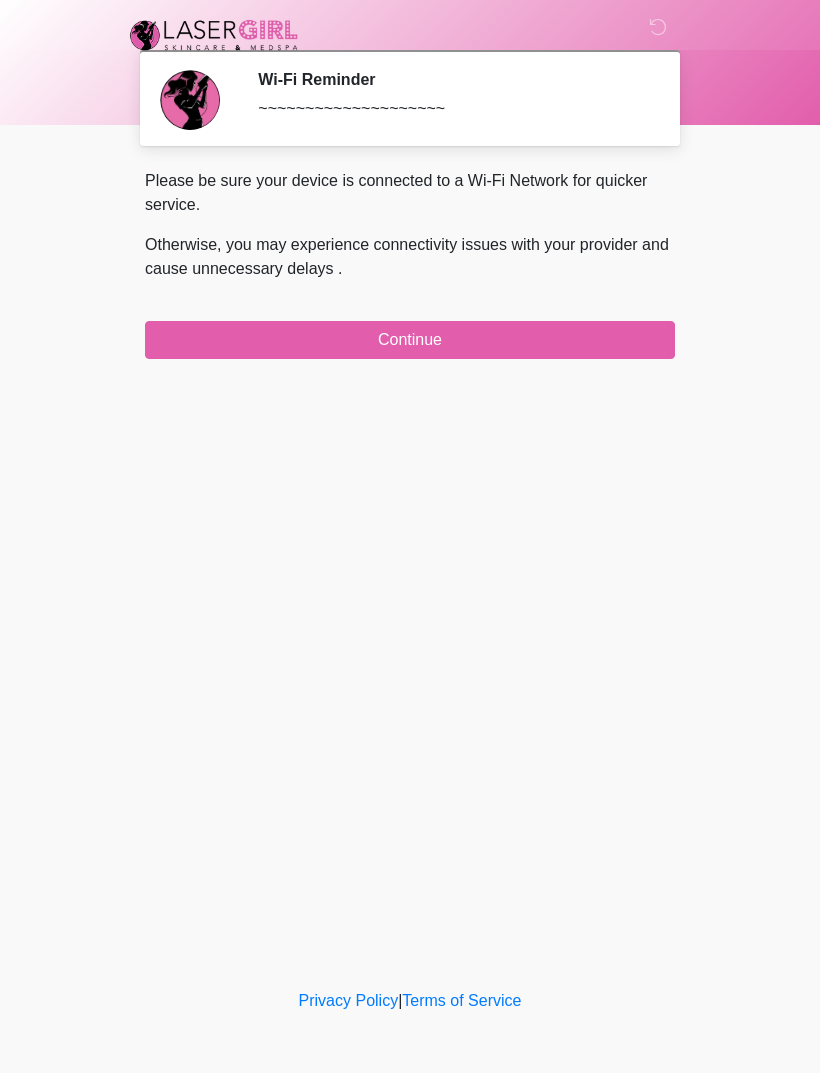 click on "Continue" at bounding box center [410, 340] 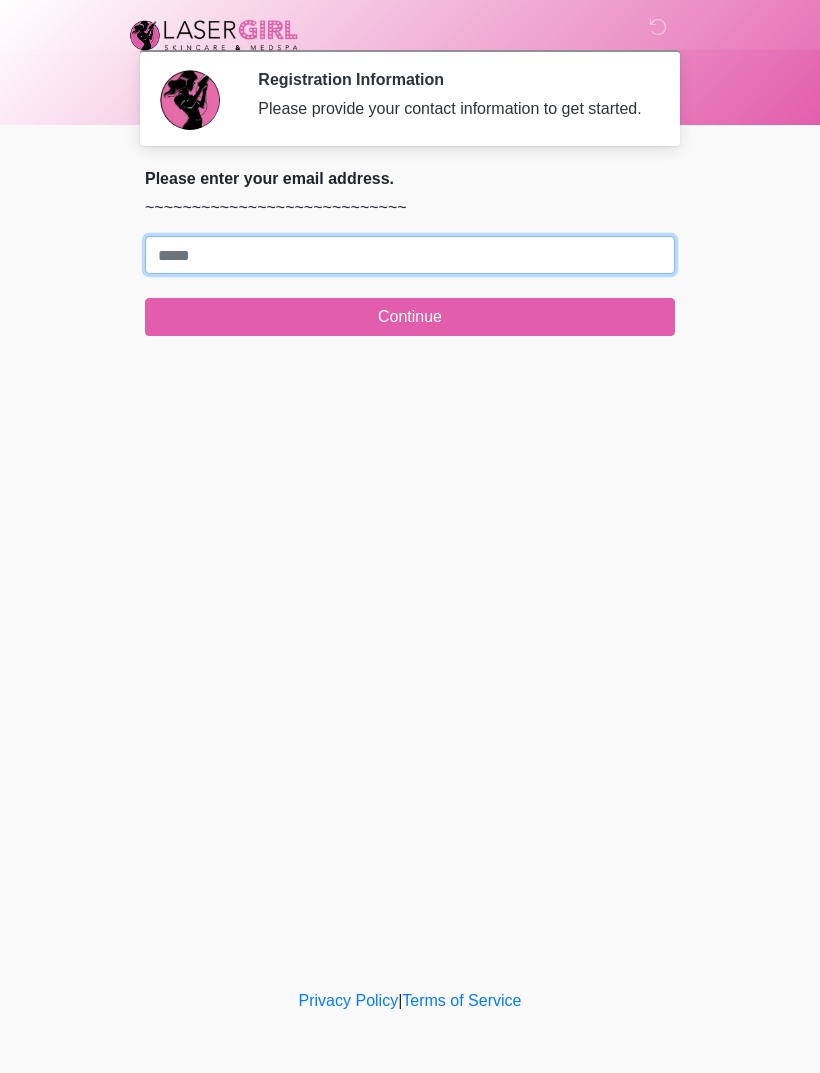 click on "Where should we email your treatment plan?" at bounding box center [410, 255] 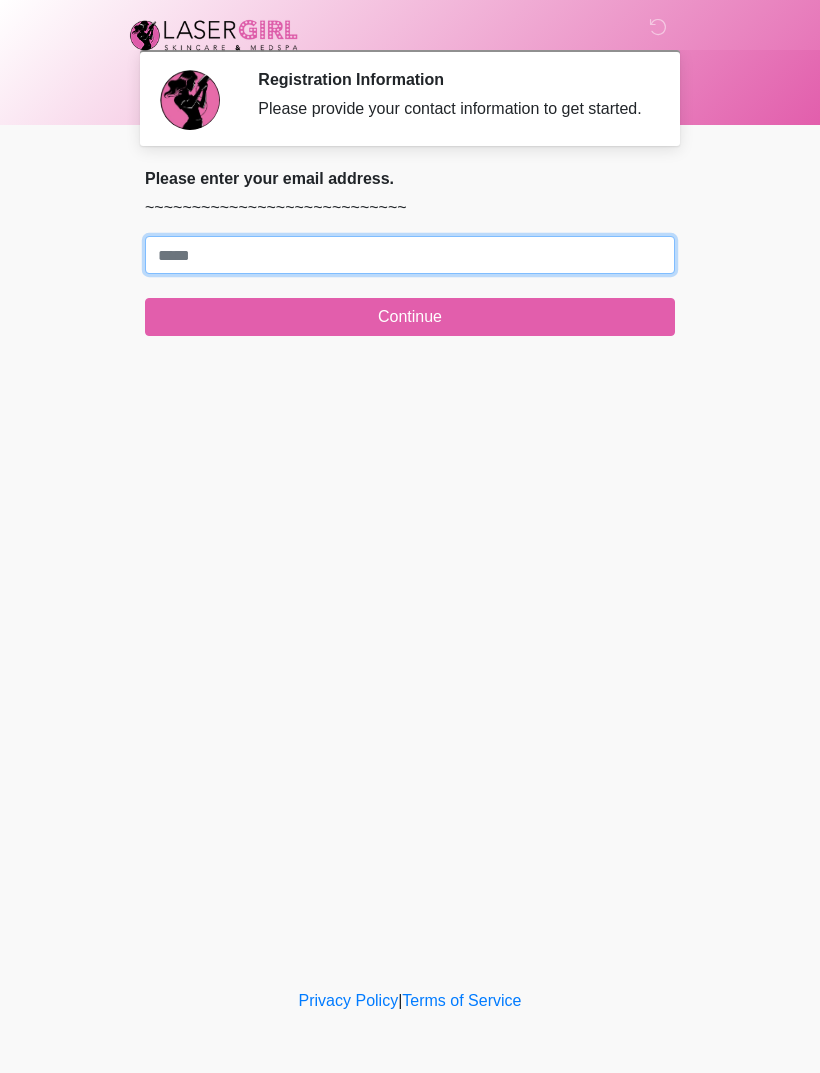 click on "Where should we email your treatment plan?" at bounding box center [410, 255] 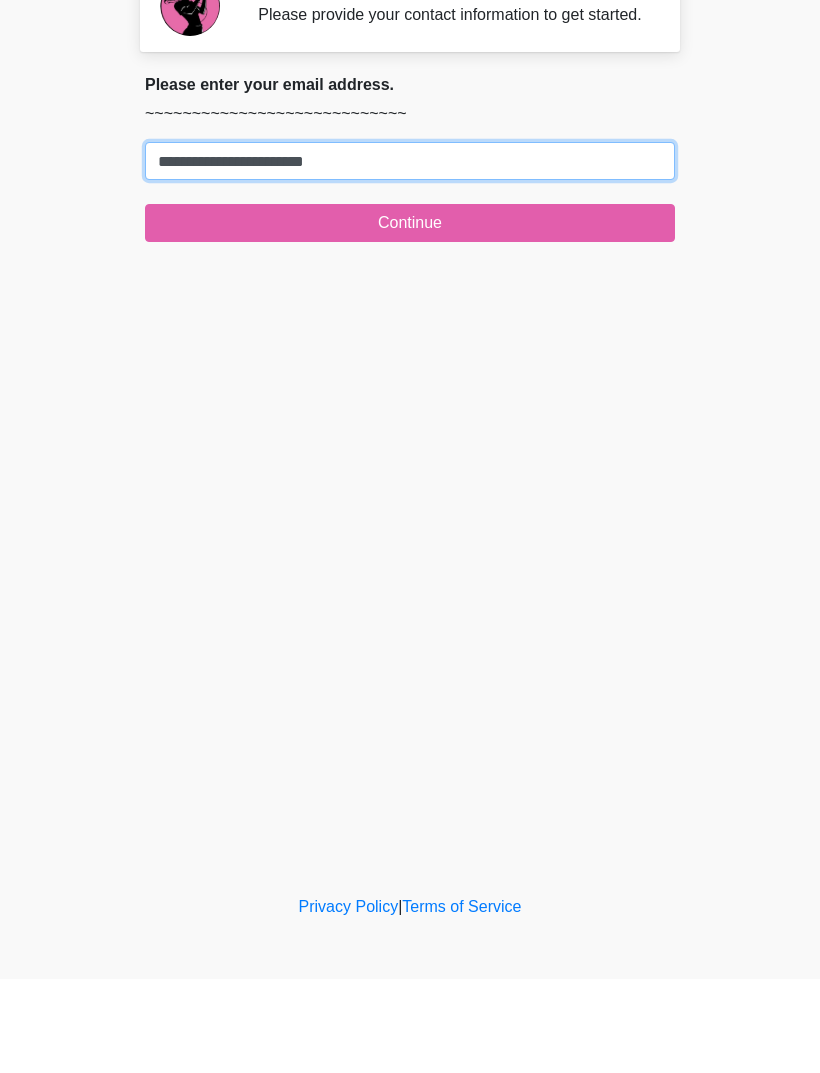 type on "**********" 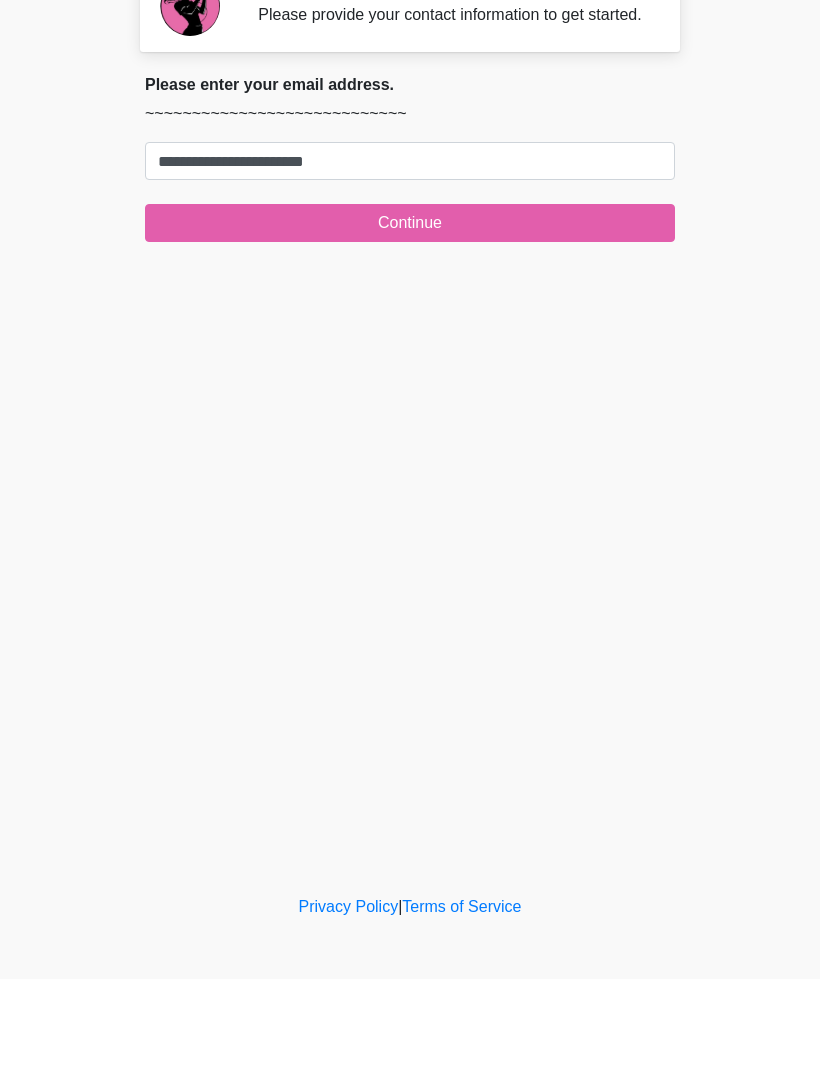 click on "Continue" at bounding box center (410, 317) 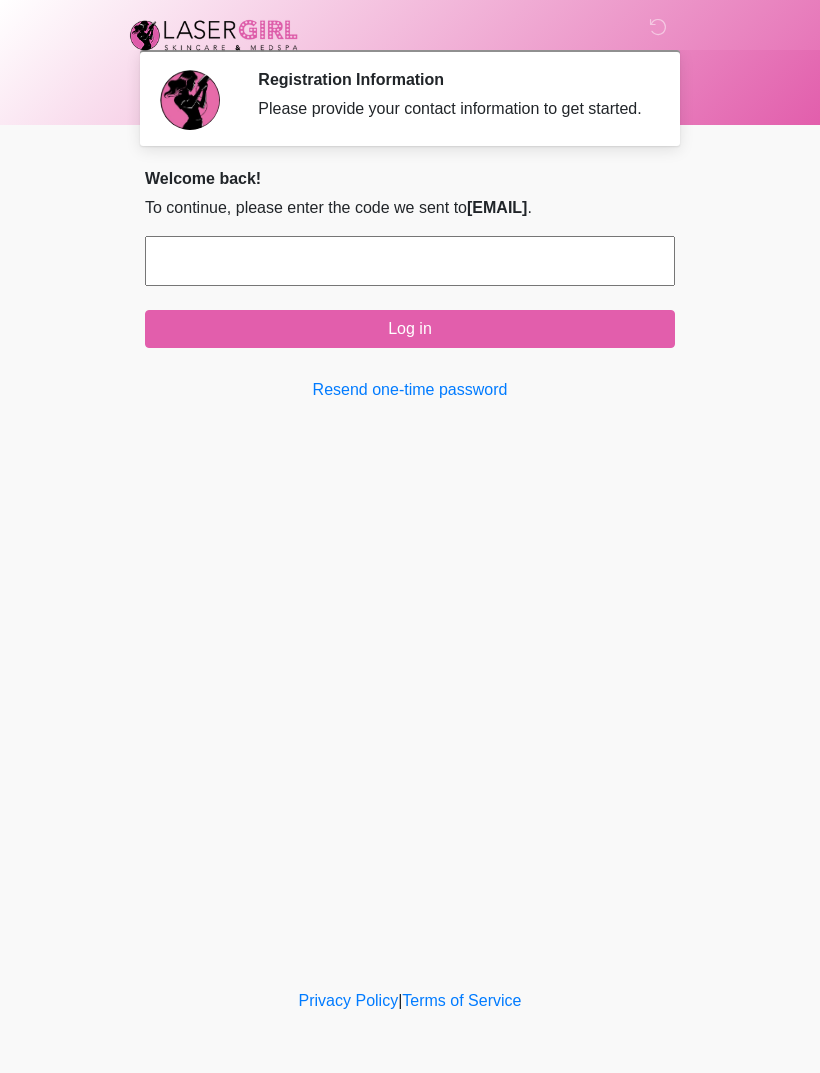 click at bounding box center [410, 261] 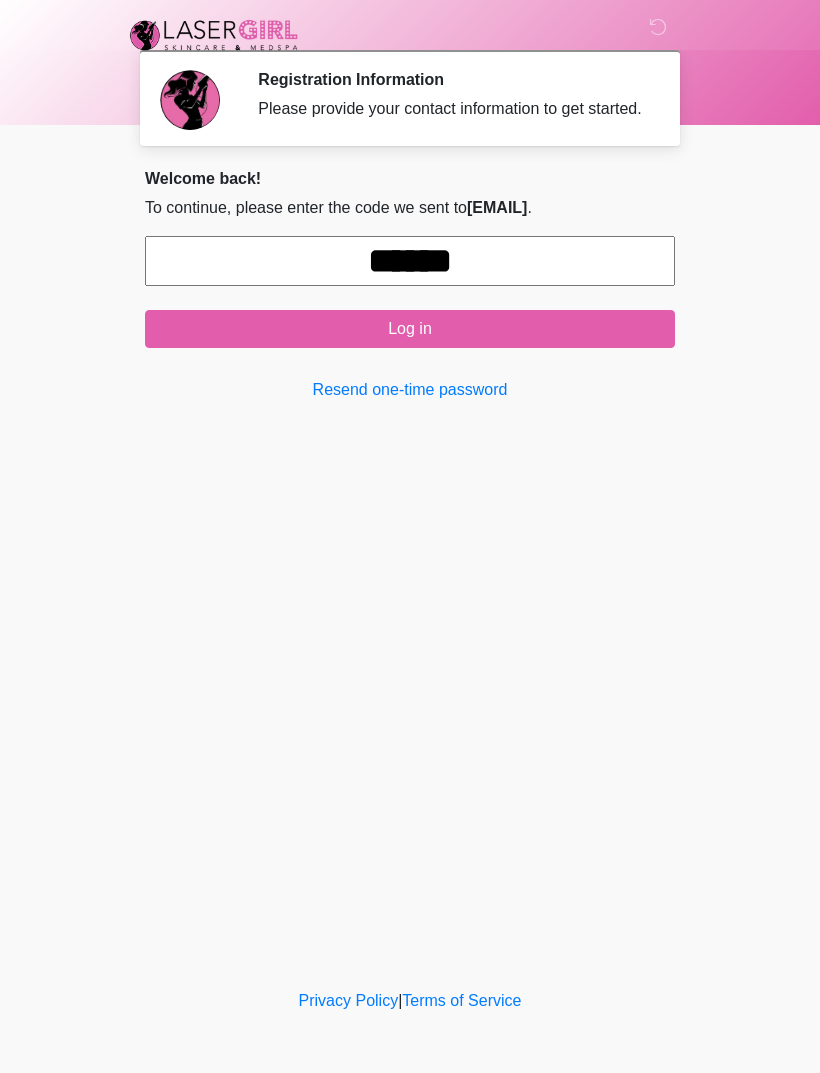 click on "Log in" at bounding box center (410, 329) 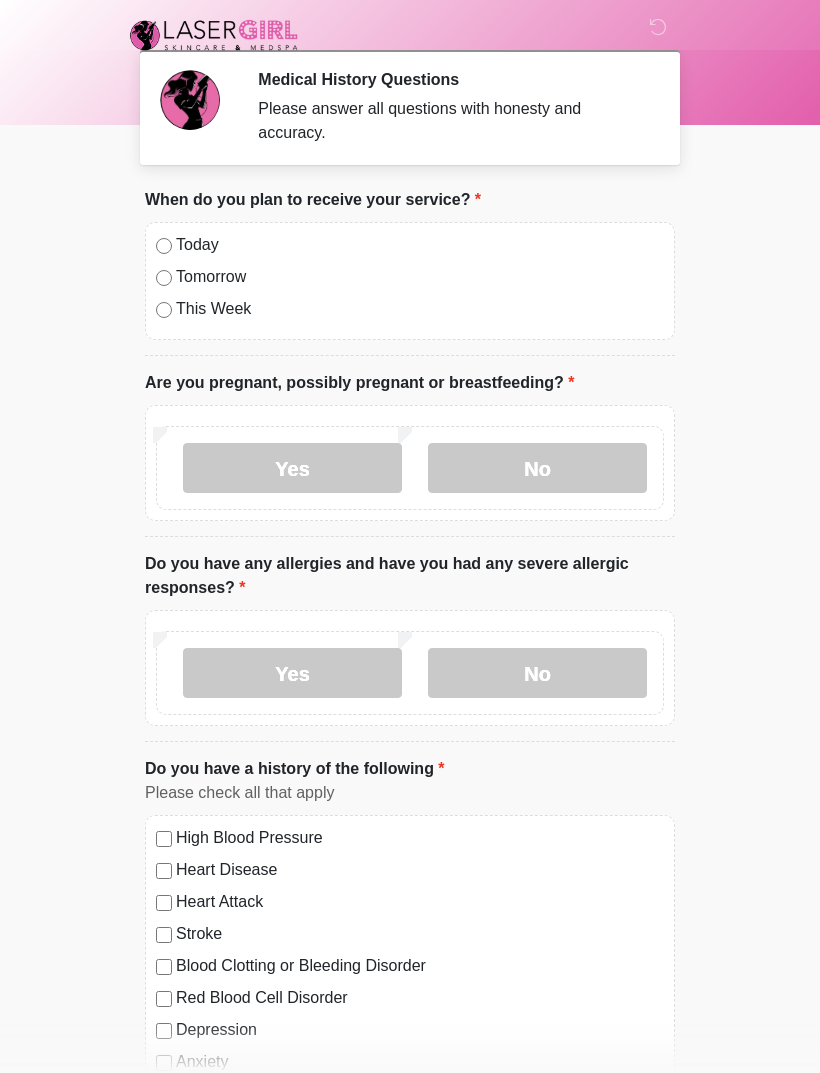 click on "Today" at bounding box center (420, 245) 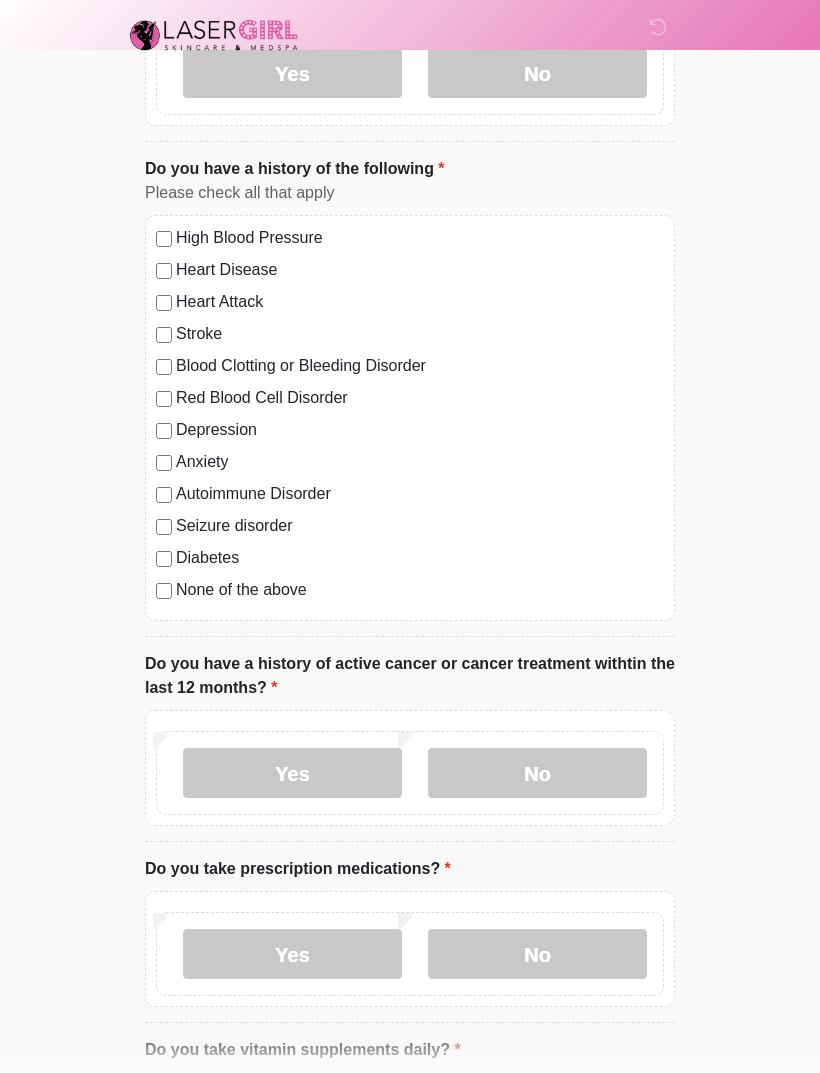 scroll, scrollTop: 597, scrollLeft: 0, axis: vertical 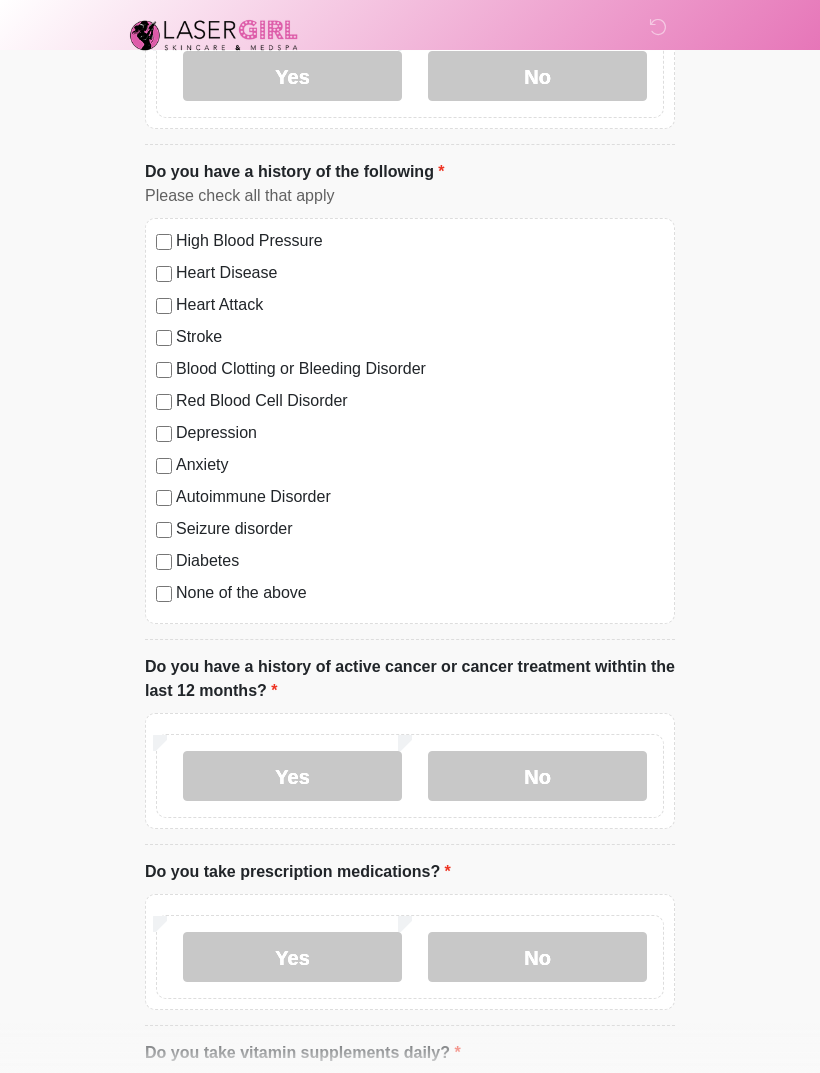 click on "No" at bounding box center [537, 776] 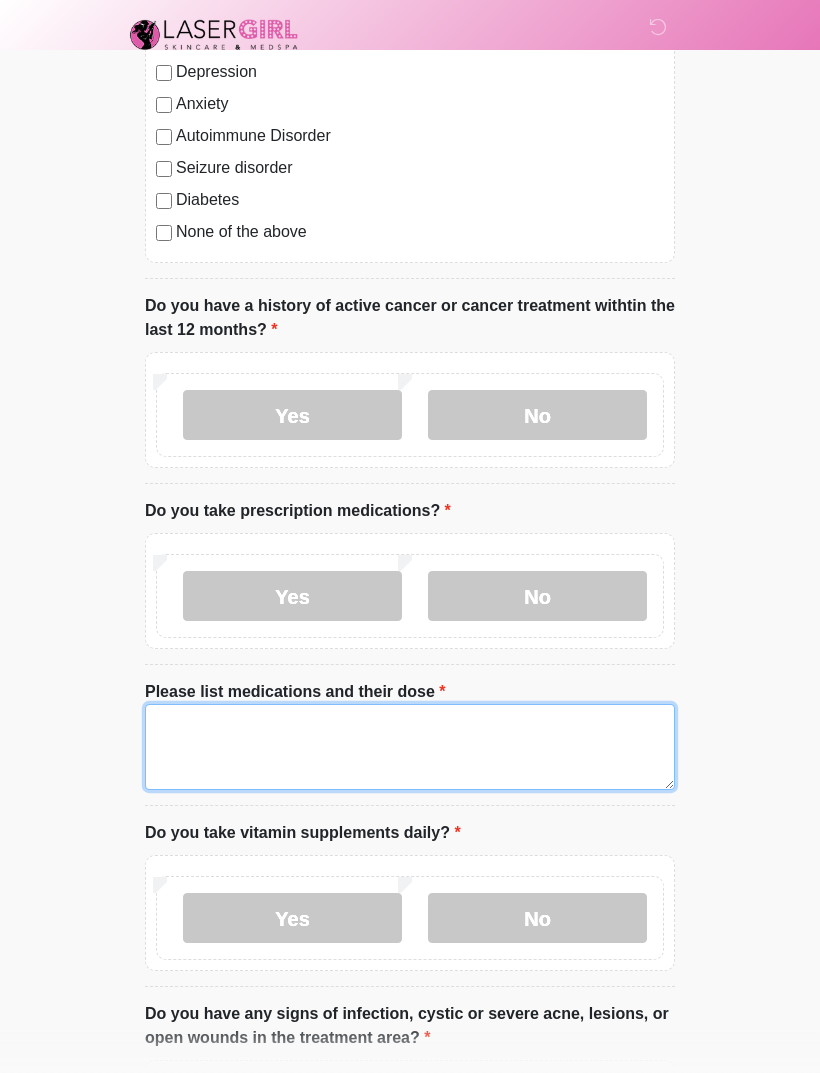 click on "Please list medications and their dose" at bounding box center (410, 748) 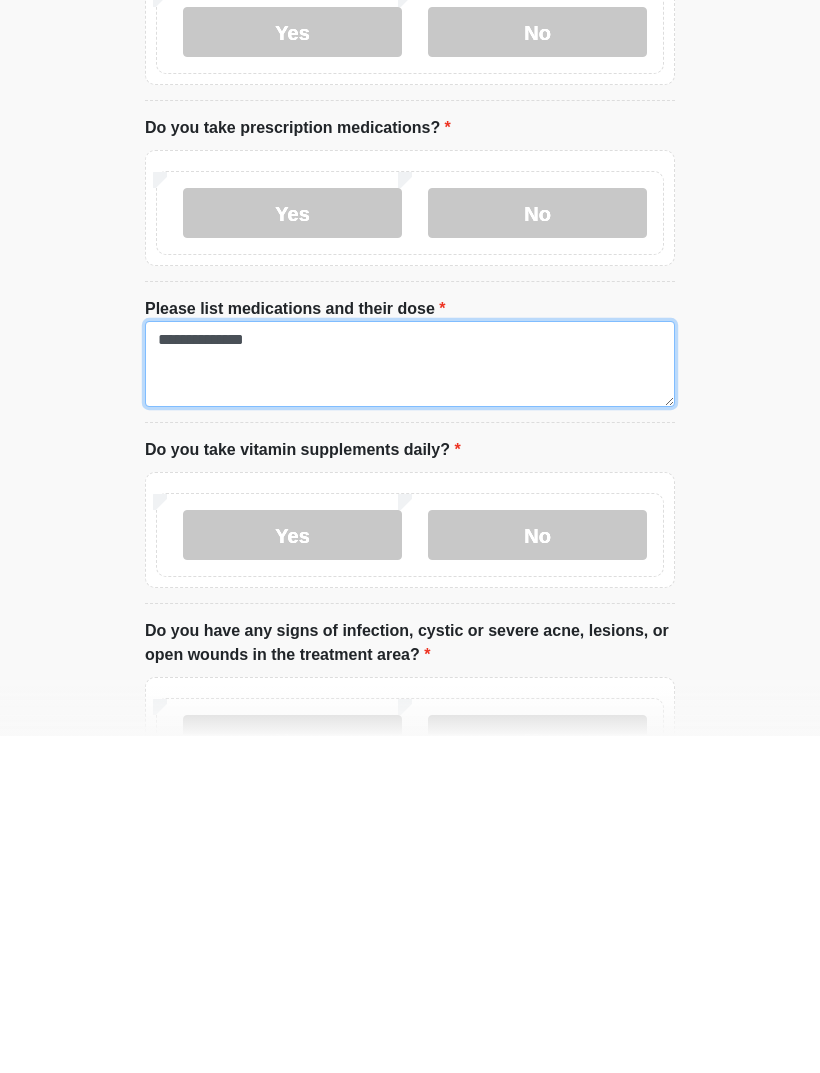 scroll, scrollTop: 1007, scrollLeft: 0, axis: vertical 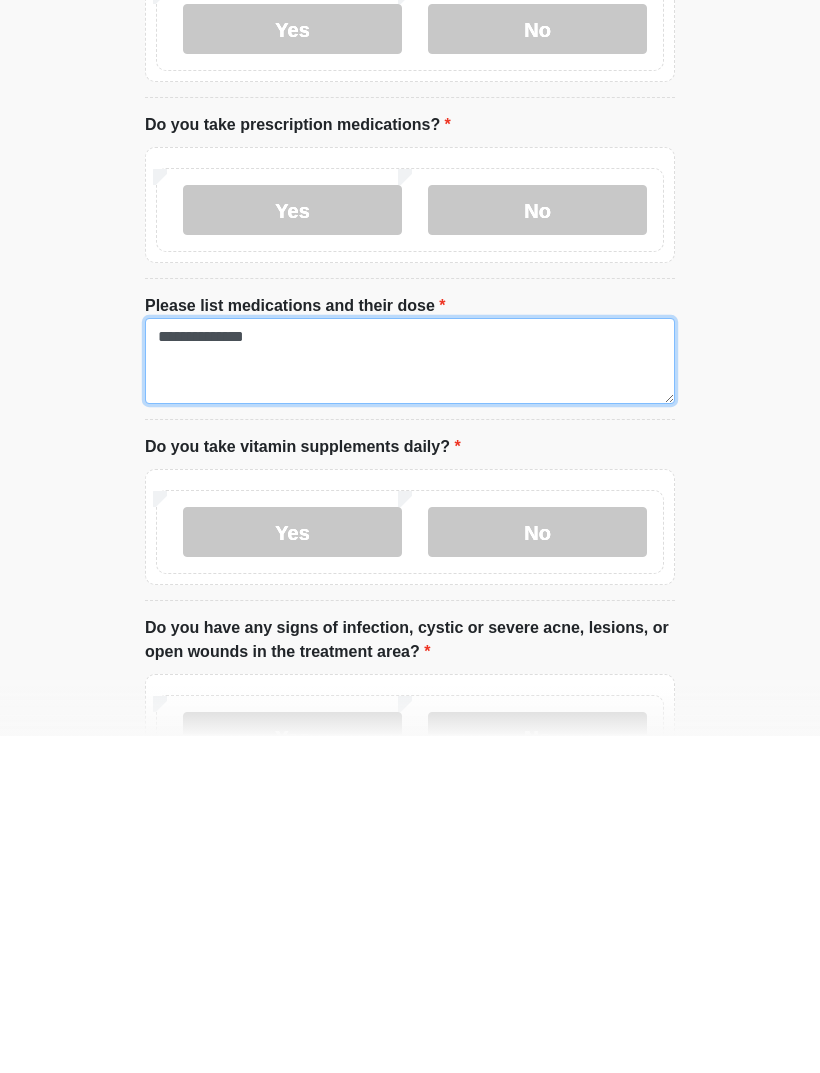 type on "**********" 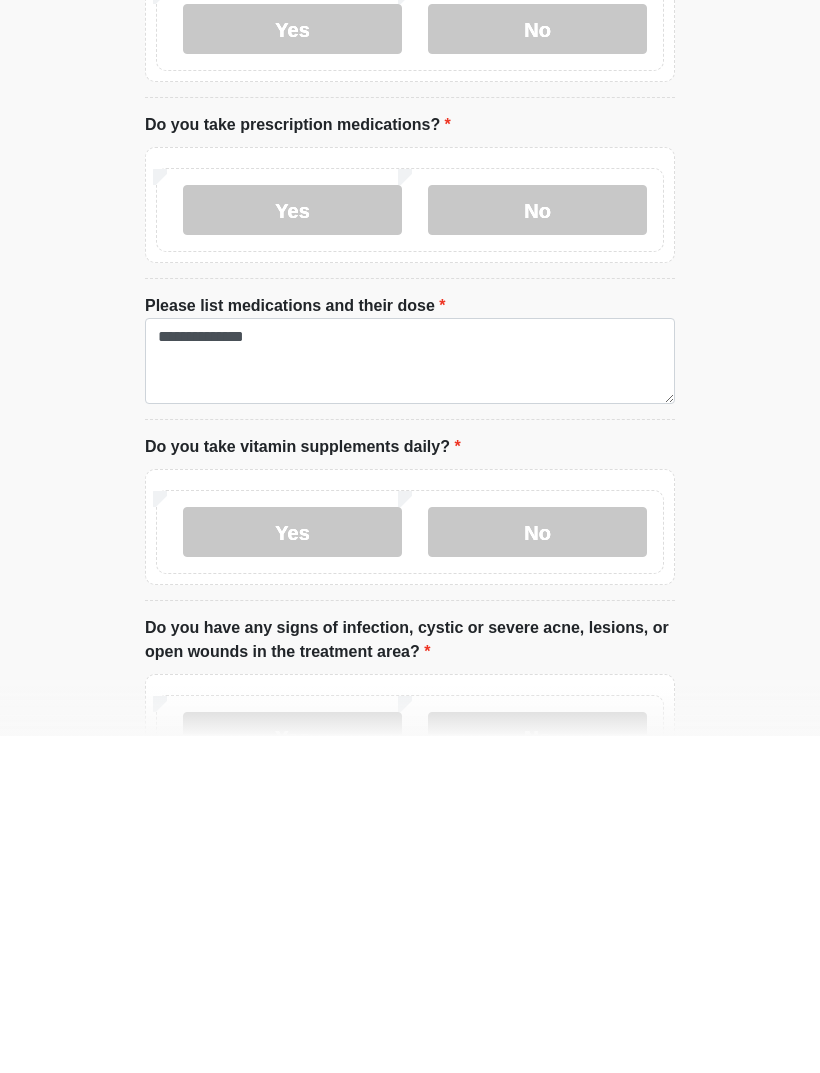 click on "Yes" at bounding box center (292, 869) 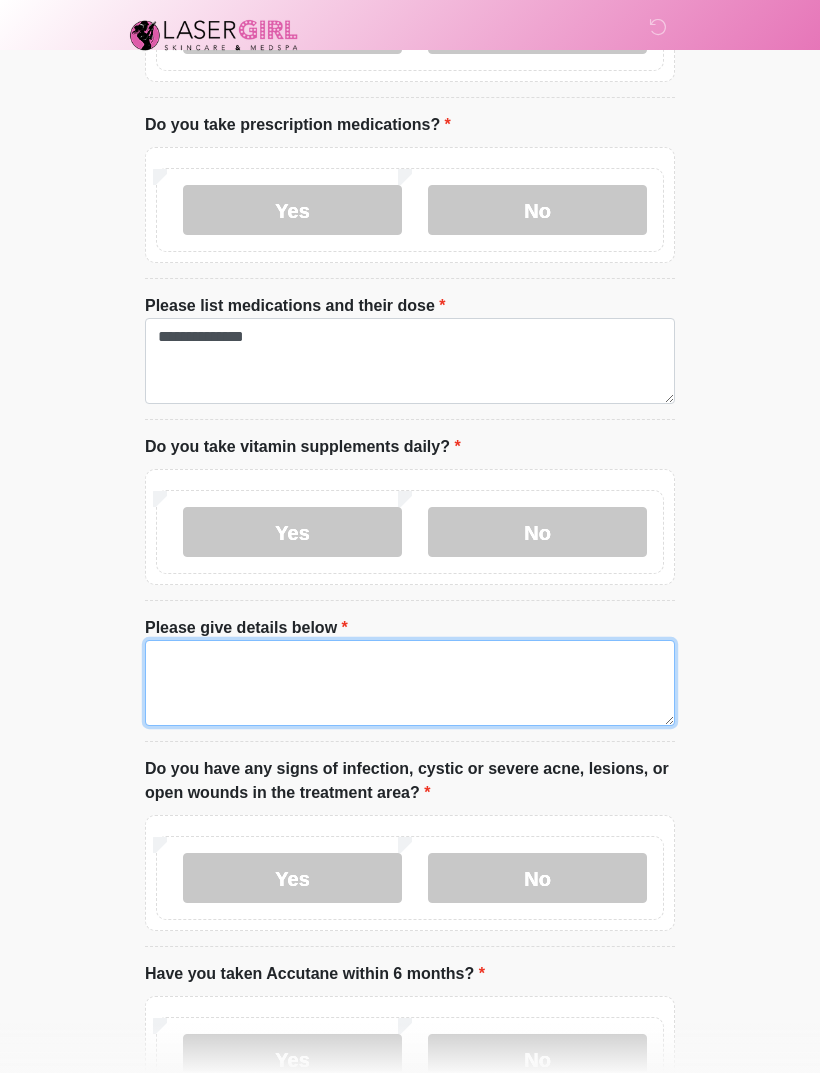 click on "Please give details below" at bounding box center (410, 683) 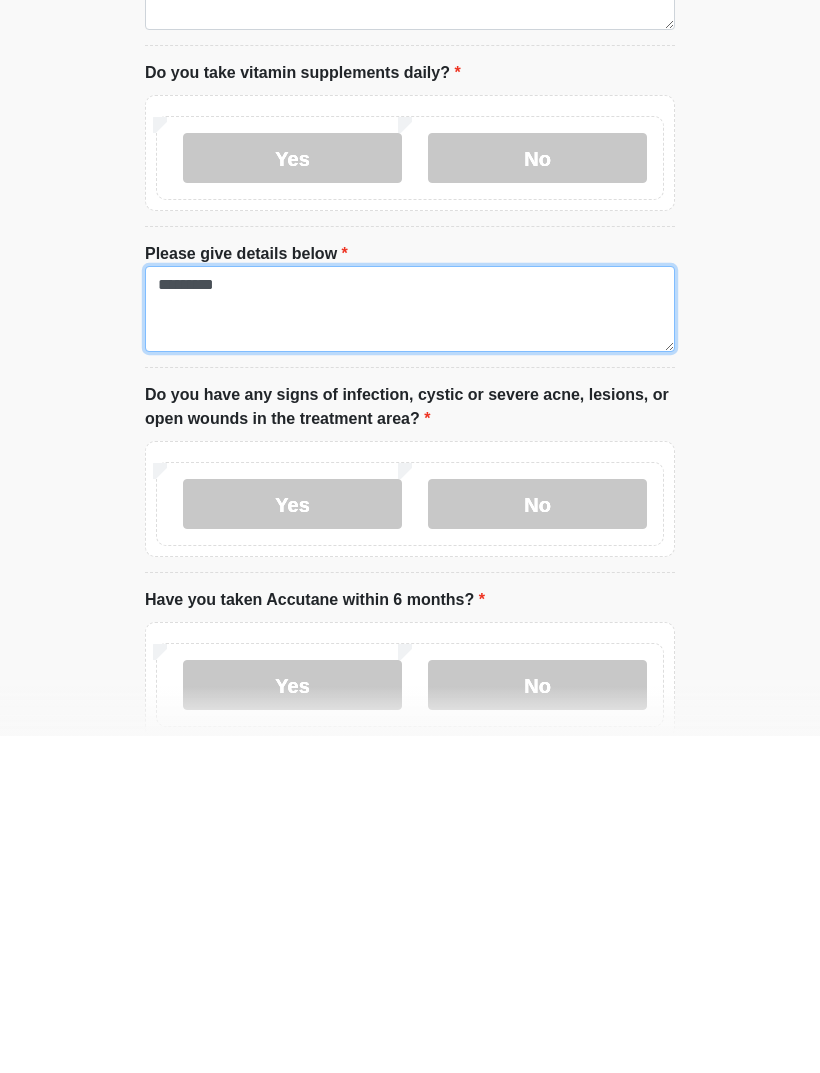 scroll, scrollTop: 1388, scrollLeft: 0, axis: vertical 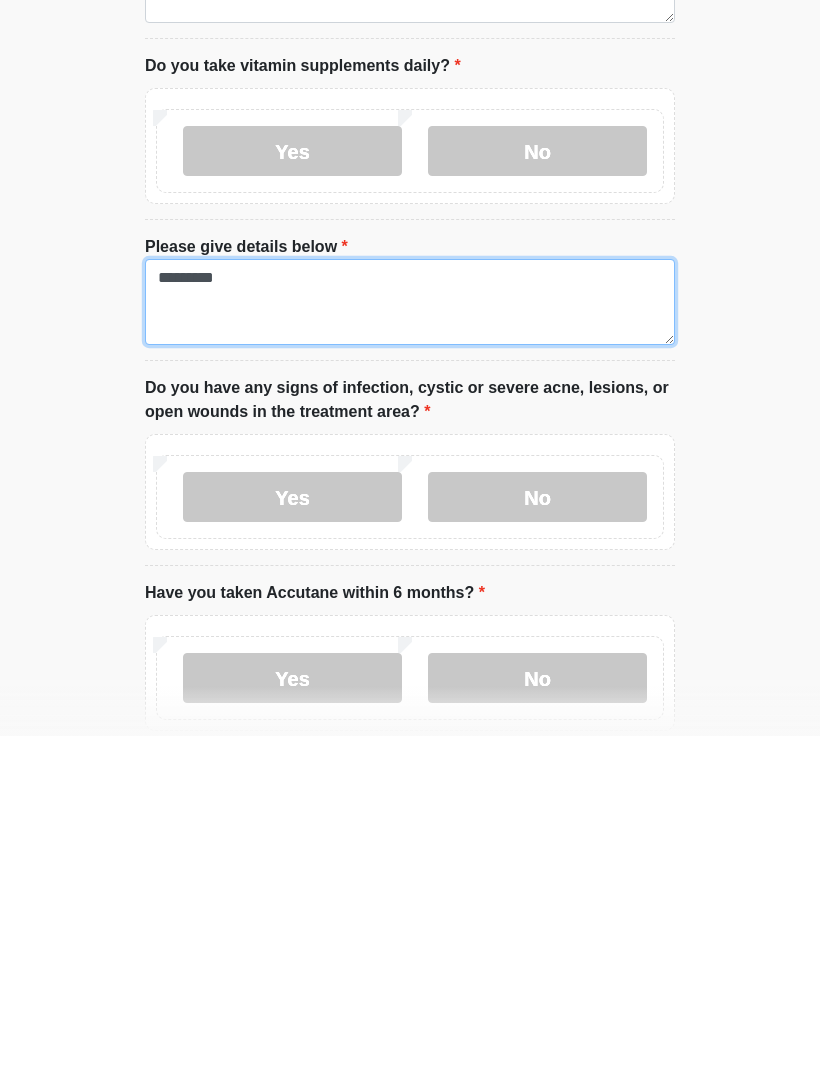 type on "*********" 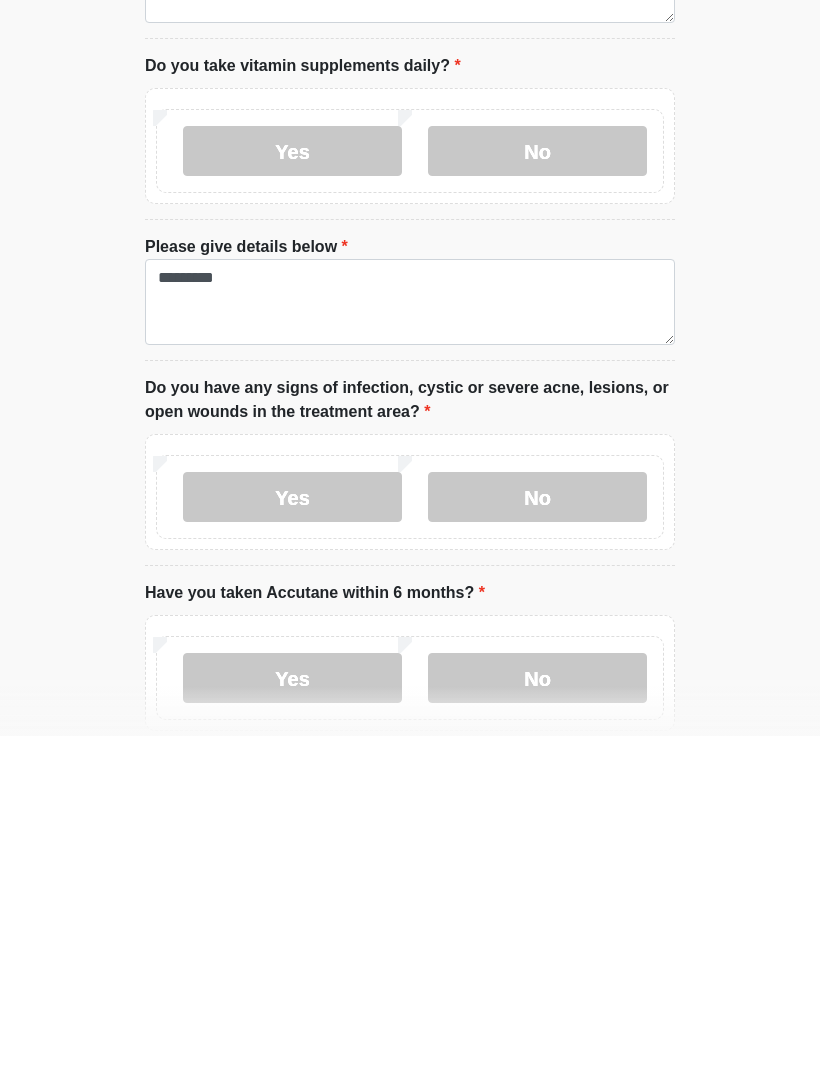 click on "No" at bounding box center (537, 834) 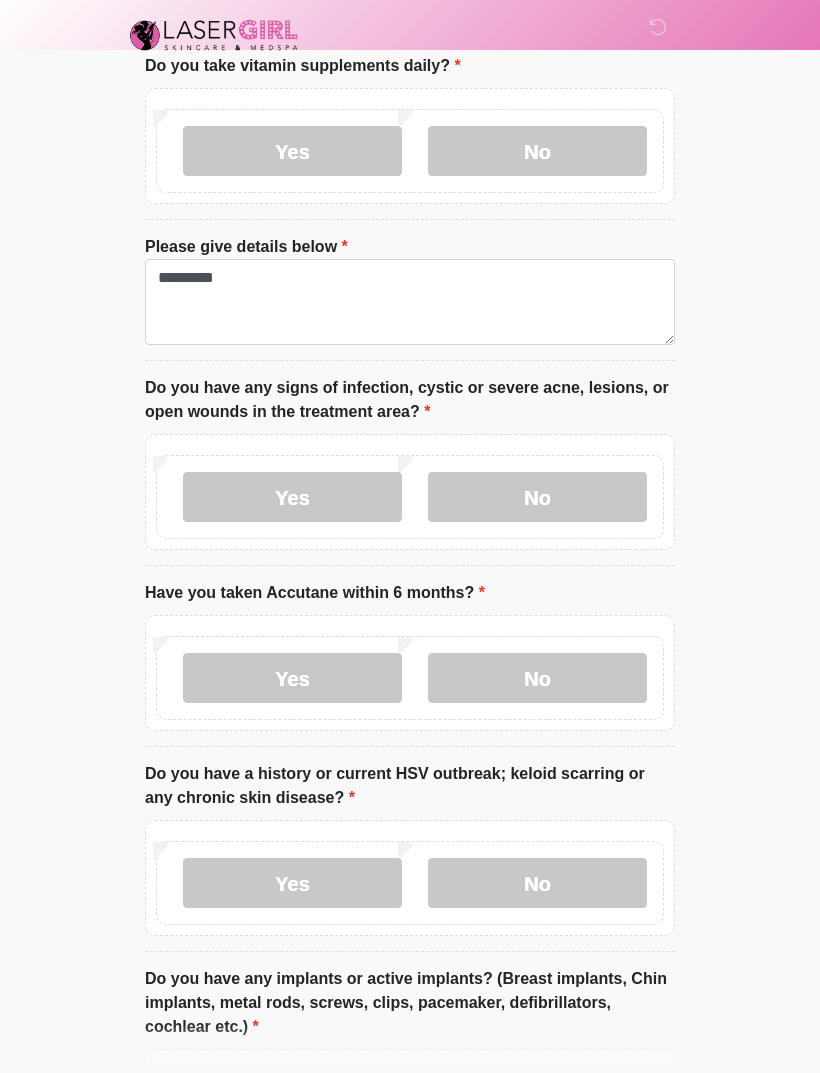 click on "No" at bounding box center [537, 678] 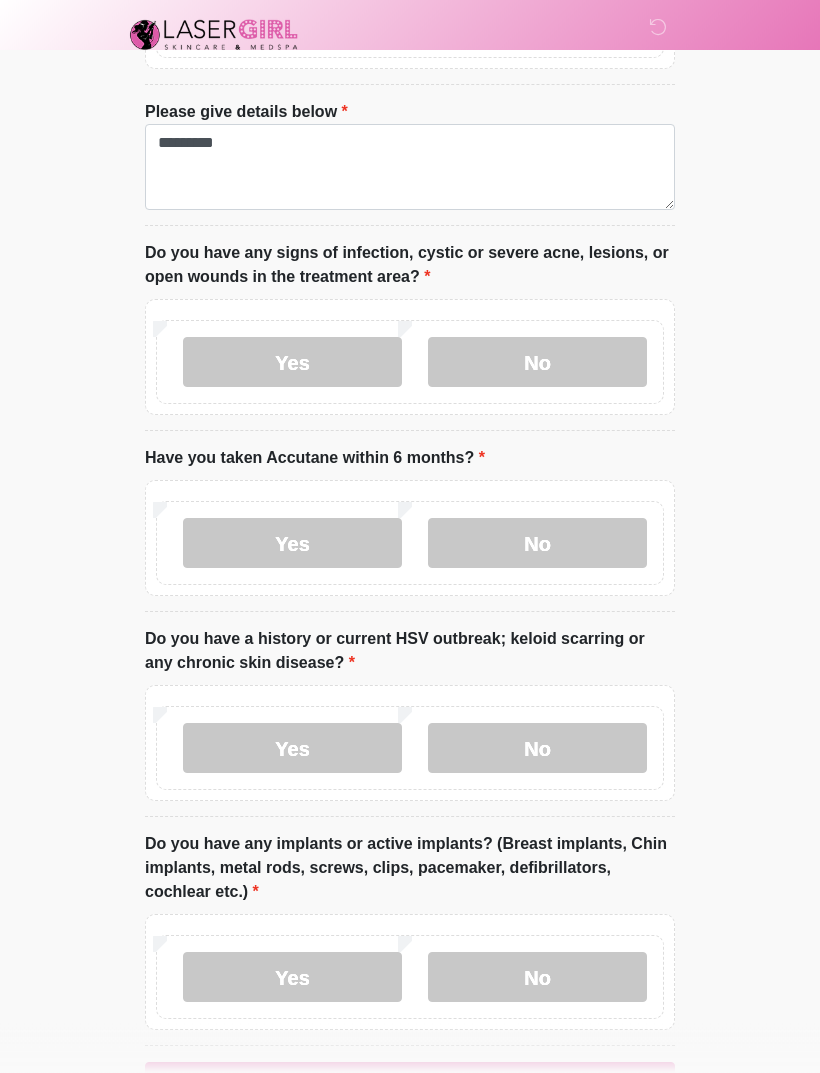 scroll, scrollTop: 1859, scrollLeft: 0, axis: vertical 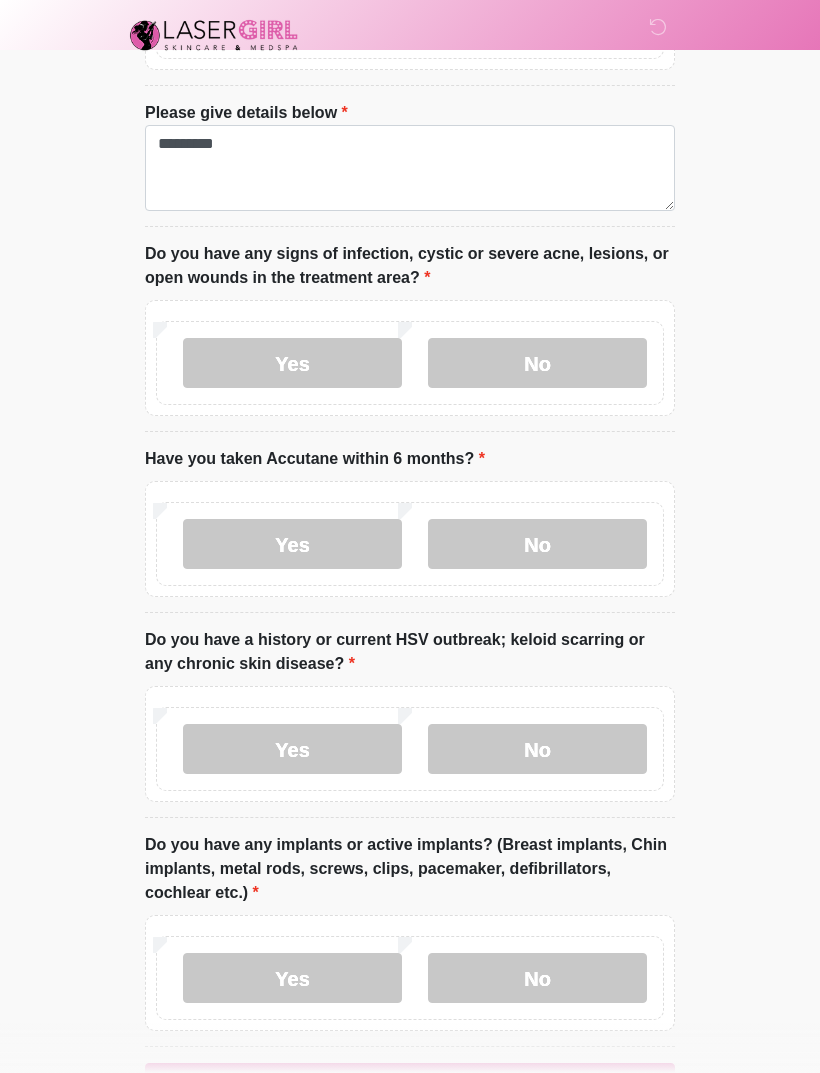 click on "No" at bounding box center [537, 749] 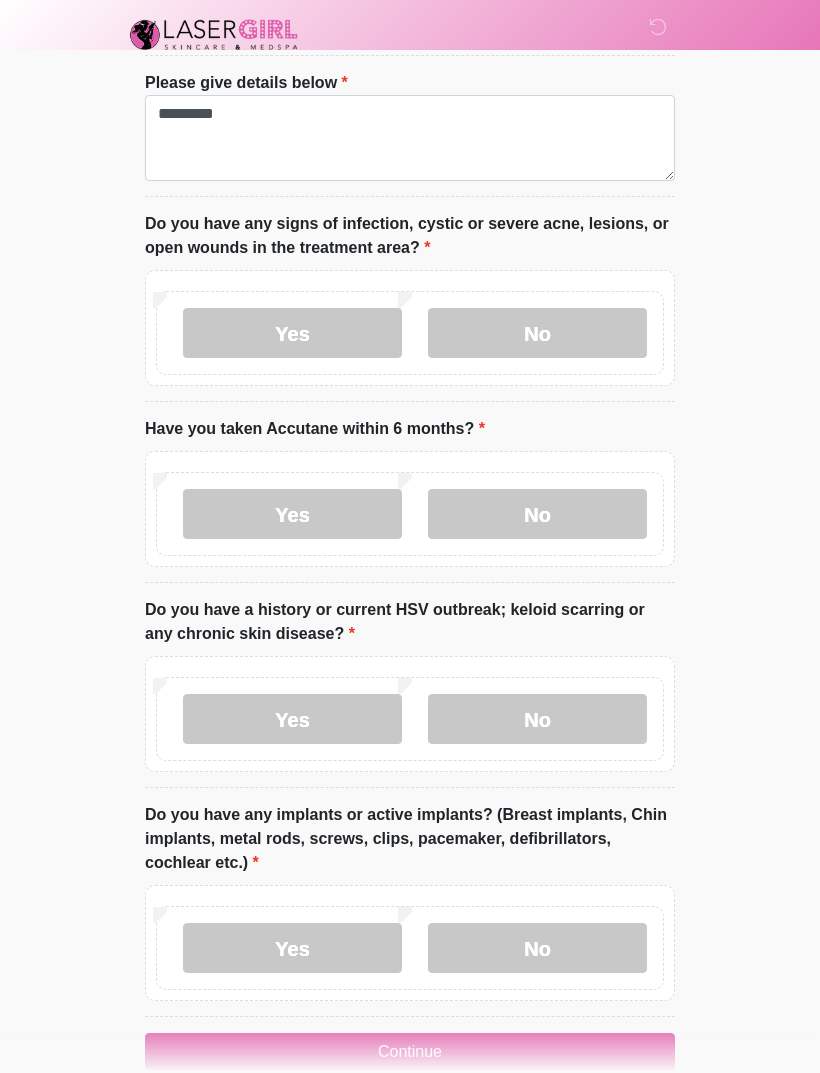 scroll, scrollTop: 1925, scrollLeft: 0, axis: vertical 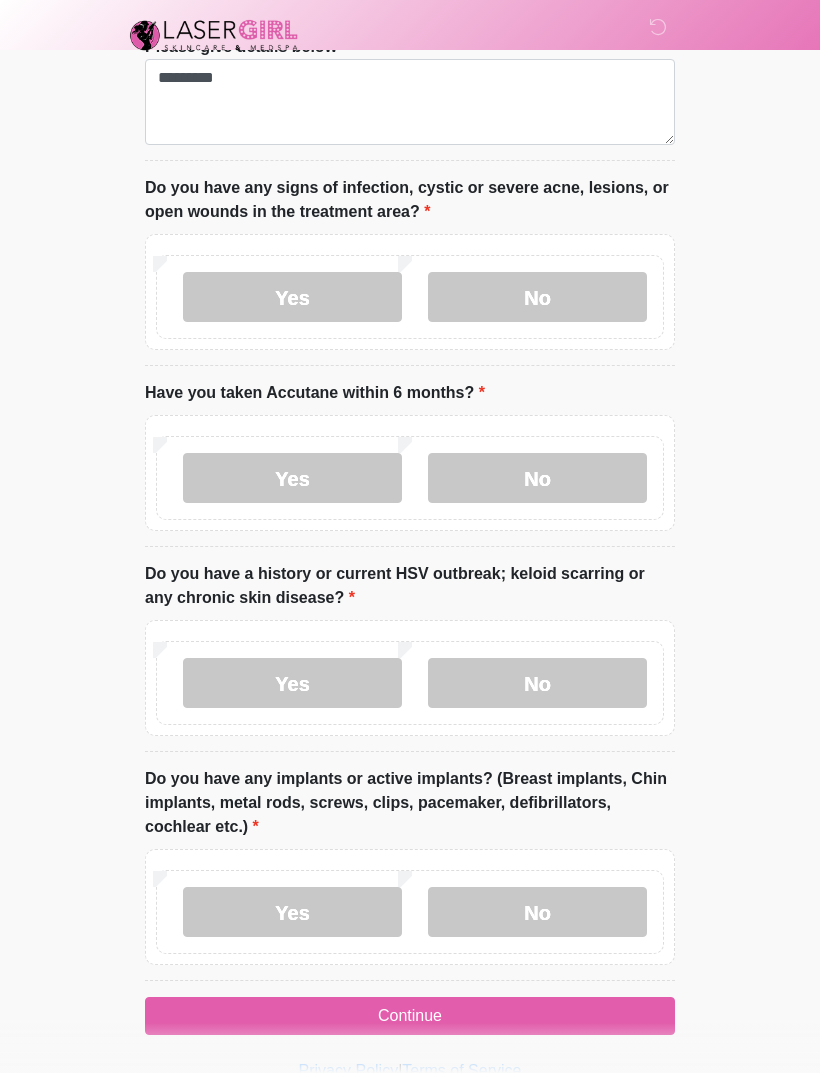 click on "No" at bounding box center (537, 912) 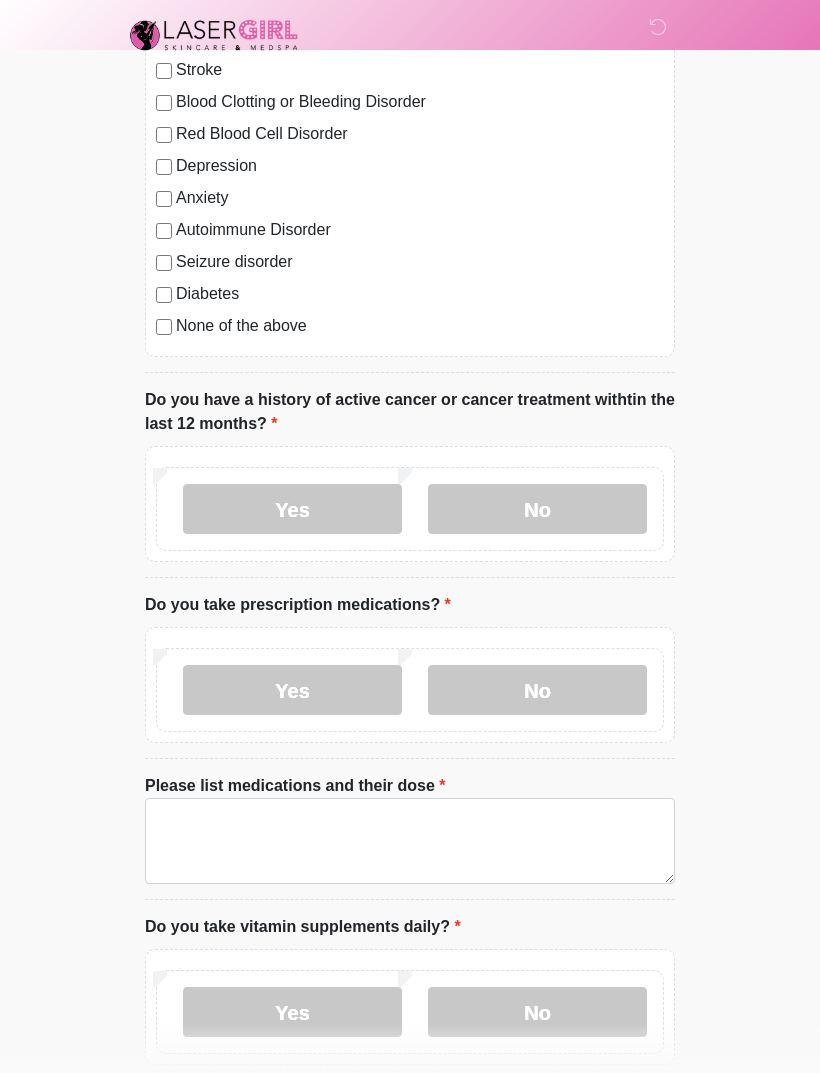 scroll, scrollTop: 0, scrollLeft: 0, axis: both 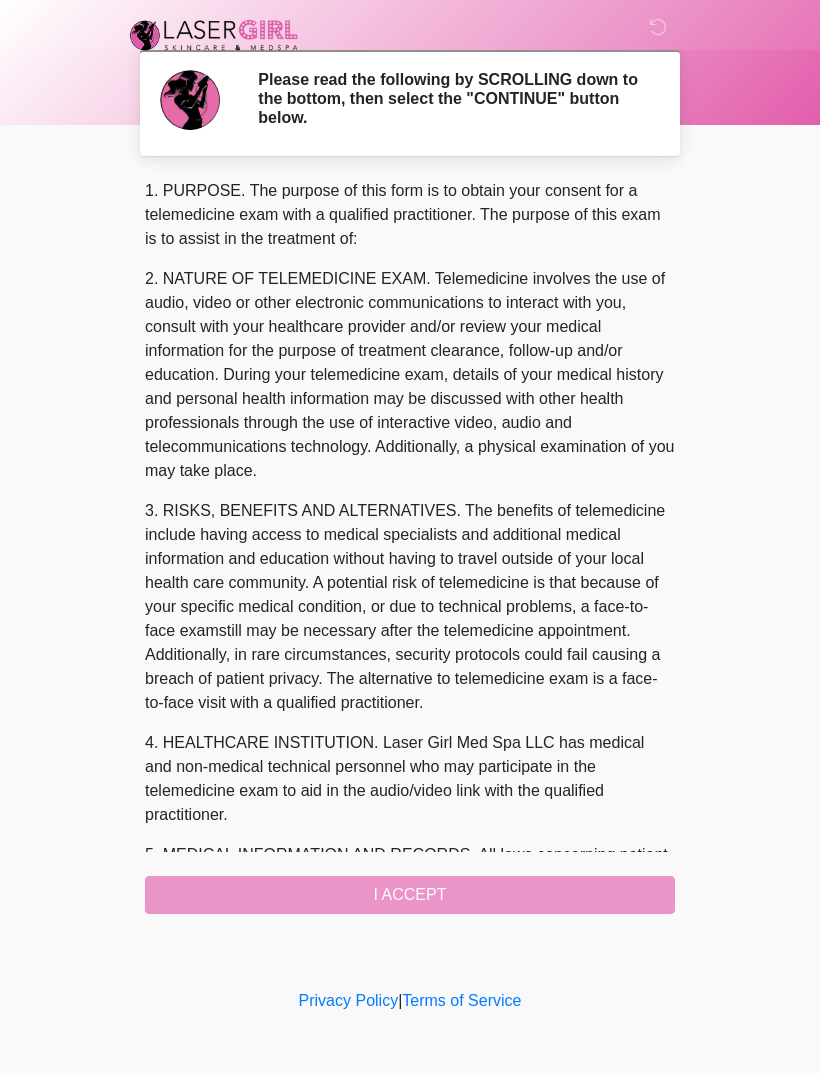 click on "1. PURPOSE. The purpose of this form is to obtain your consent for a telemedicine exam with a qualified practitioner. The purpose of this exam is to assist in the treatment of:  2. NATURE OF TELEMEDICINE EXAM. Telemedicine involves the use of audio, video or other electronic communications to interact with you, consult with your healthcare provider and/or review your medical information for the purpose of treatment clearance, follow-up and/or education. During your telemedicine exam, details of your medical history and personal health information may be discussed with other health professionals through the use of interactive video, audio and telecommunications technology. Additionally, a physical examination of you may take place. 4. HEALTHCARE INSTITUTION. Laser Girl Med Spa LLC has medical and non-medical technical personnel who may participate in the telemedicine exam to aid in the audio/video link with the qualified practitioner.
I ACCEPT" at bounding box center (410, 546) 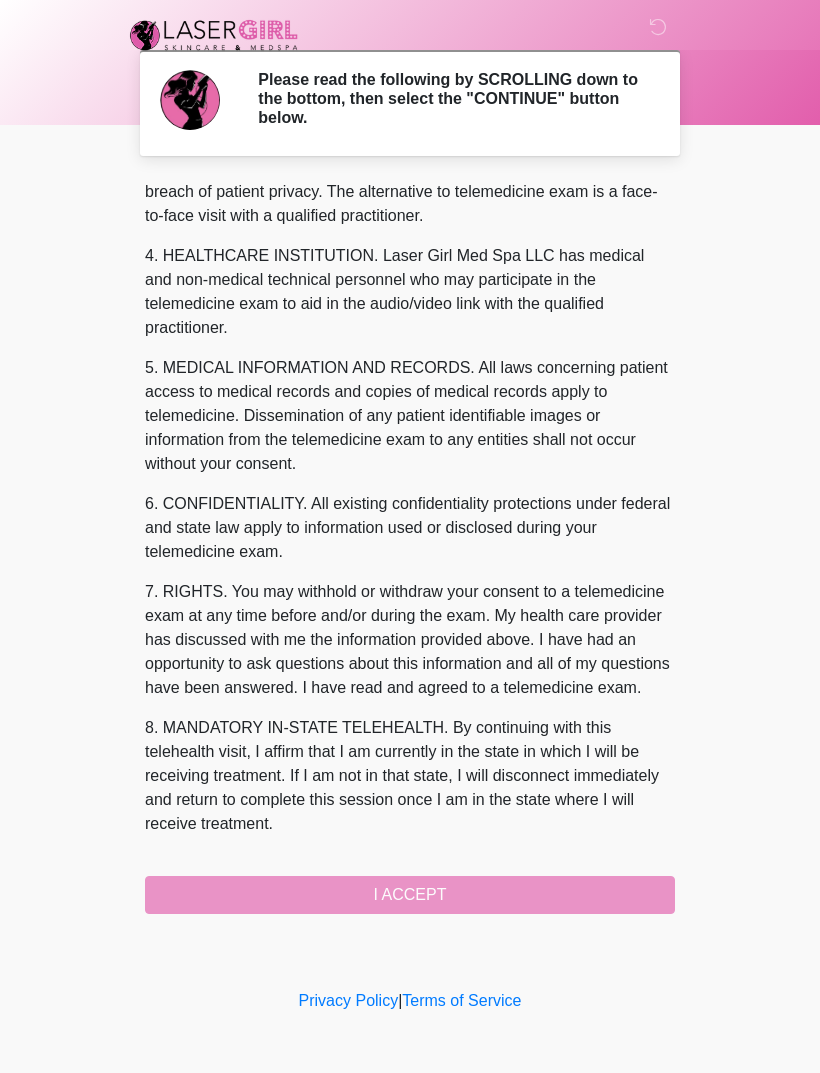 click on "I ACCEPT" at bounding box center (410, 895) 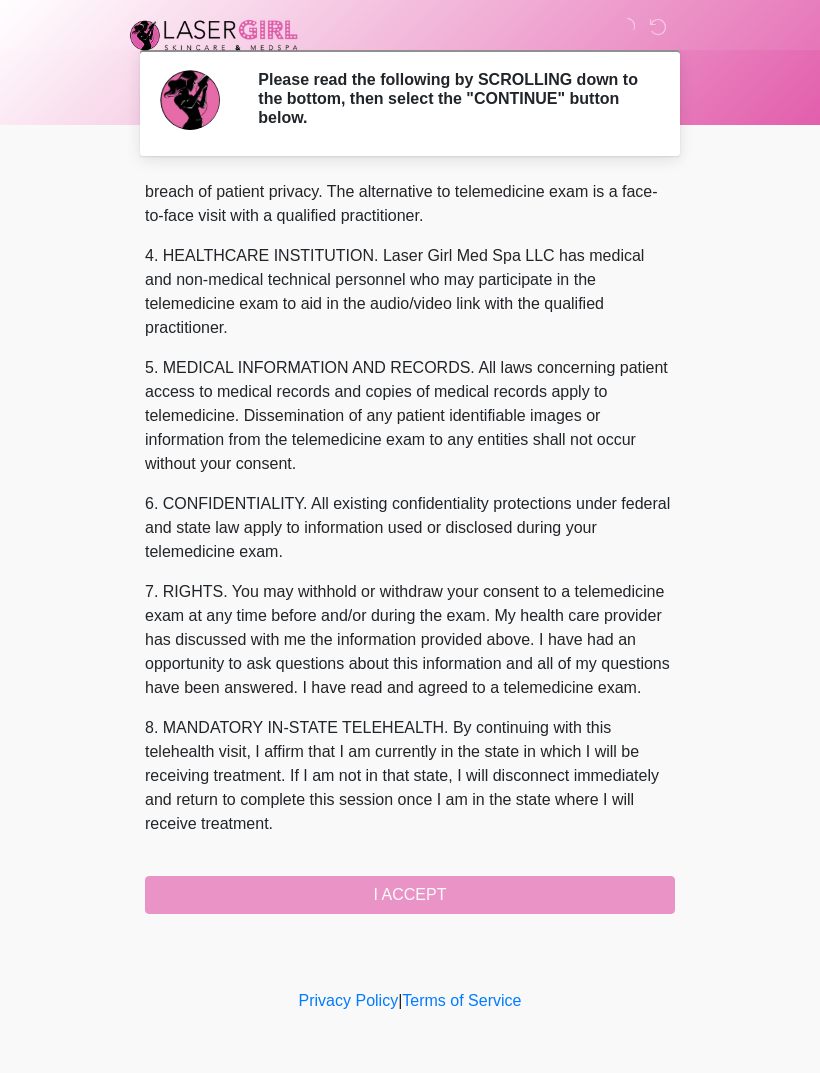 scroll, scrollTop: 535, scrollLeft: 0, axis: vertical 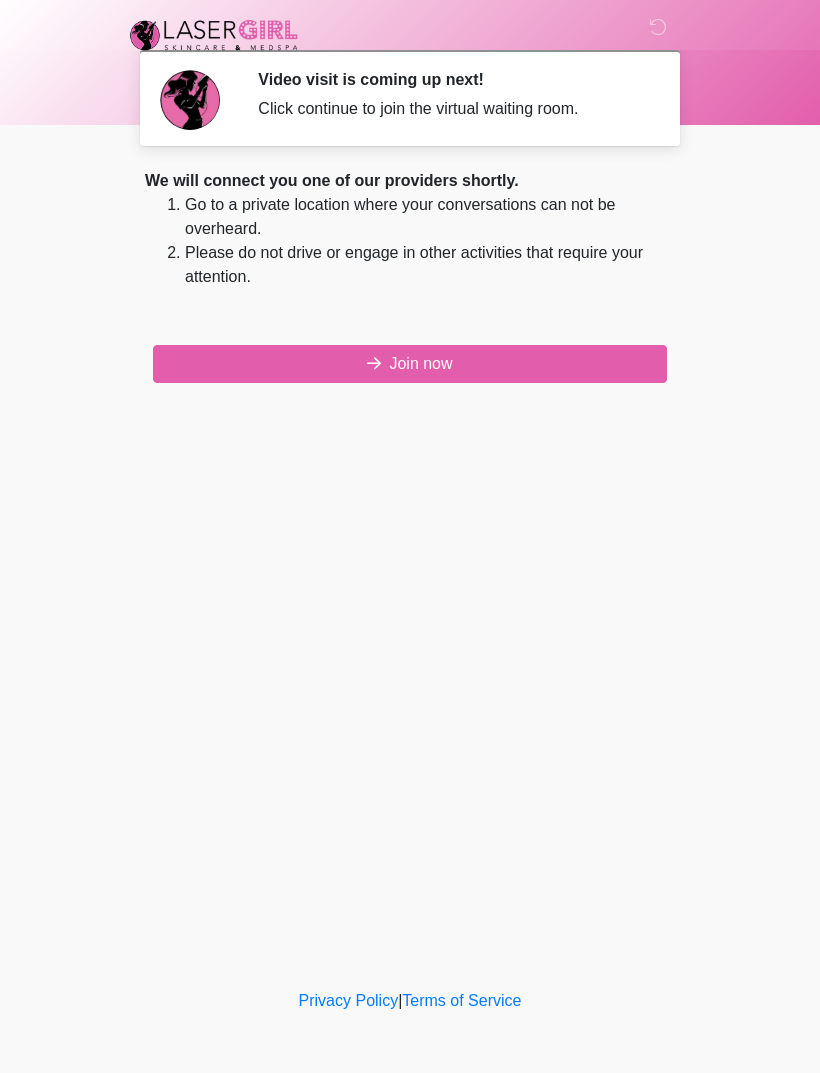 click on "Join now" at bounding box center [410, 364] 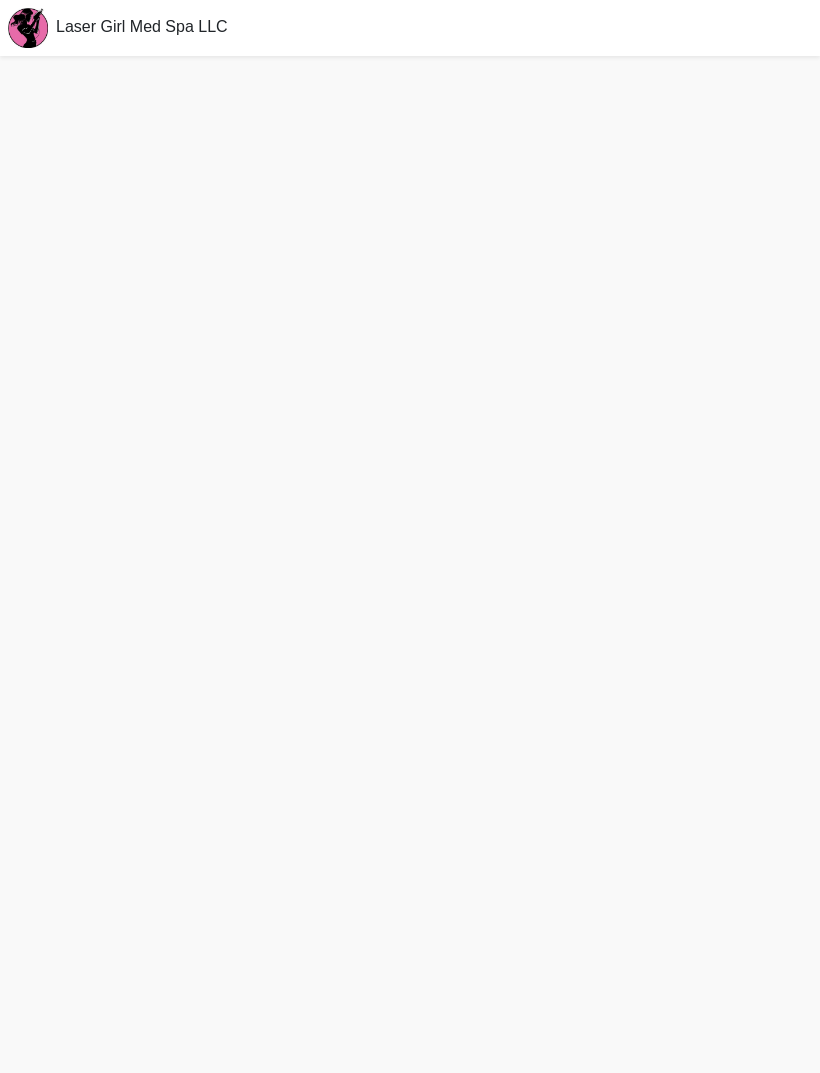 scroll, scrollTop: 0, scrollLeft: 0, axis: both 